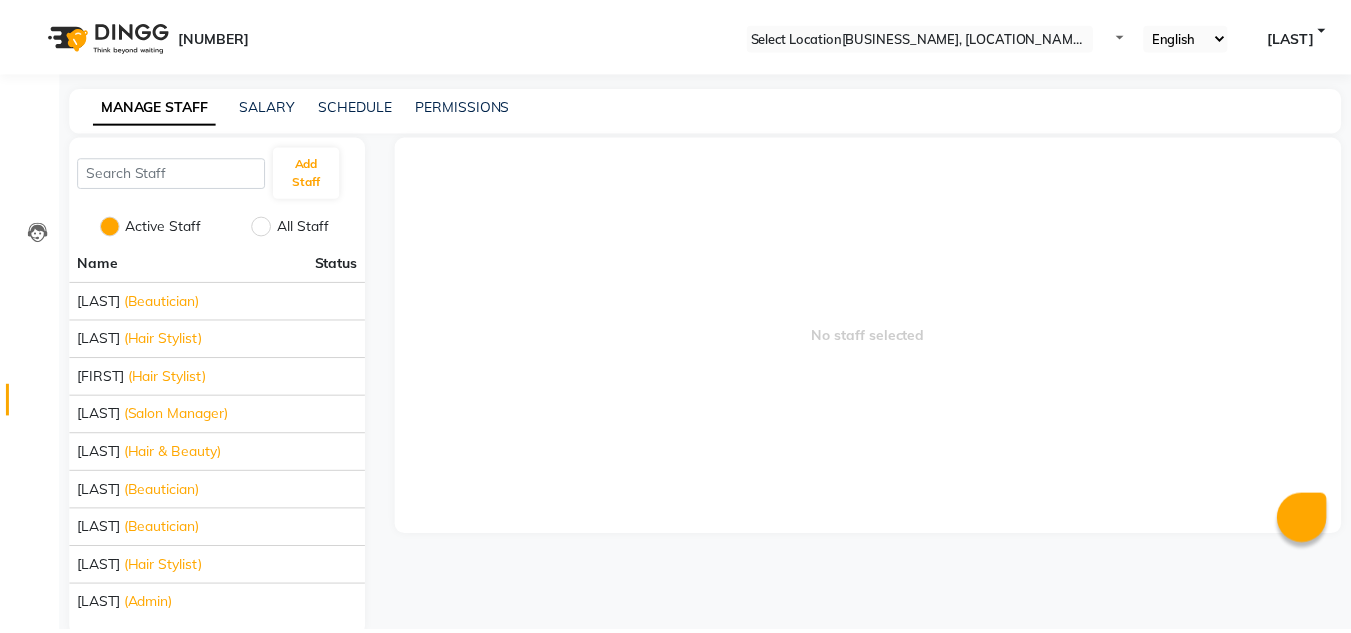 scroll, scrollTop: 0, scrollLeft: 0, axis: both 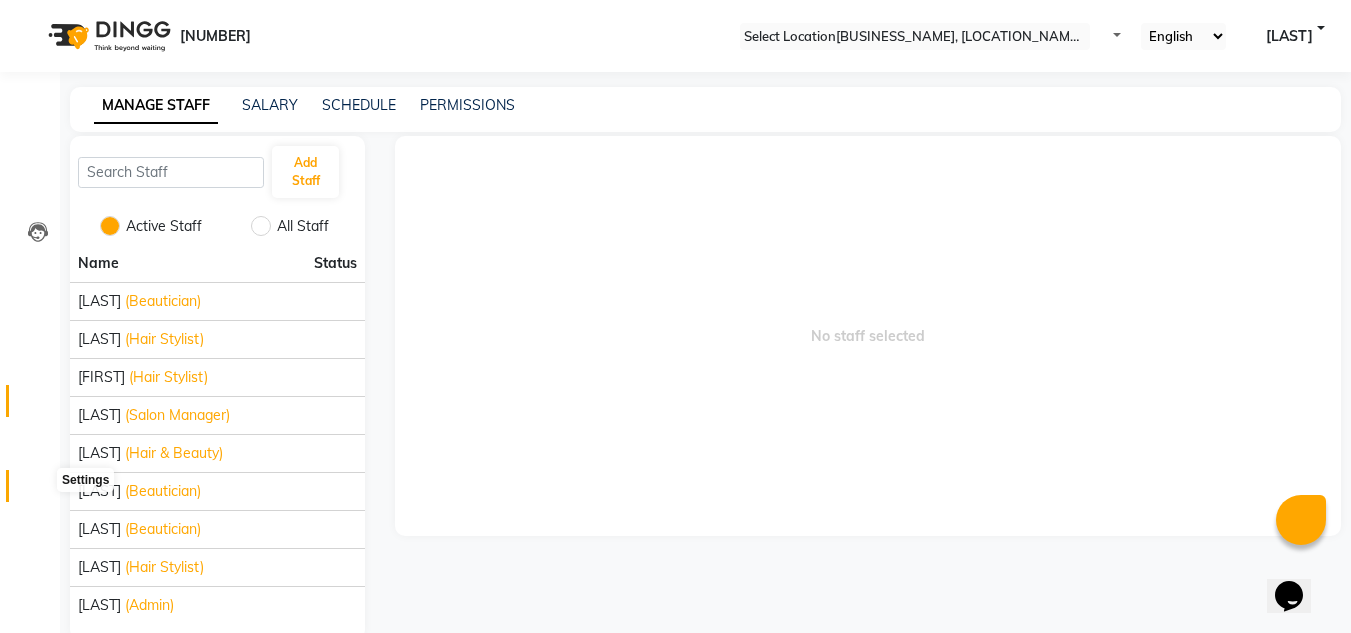 click at bounding box center [37, 491] 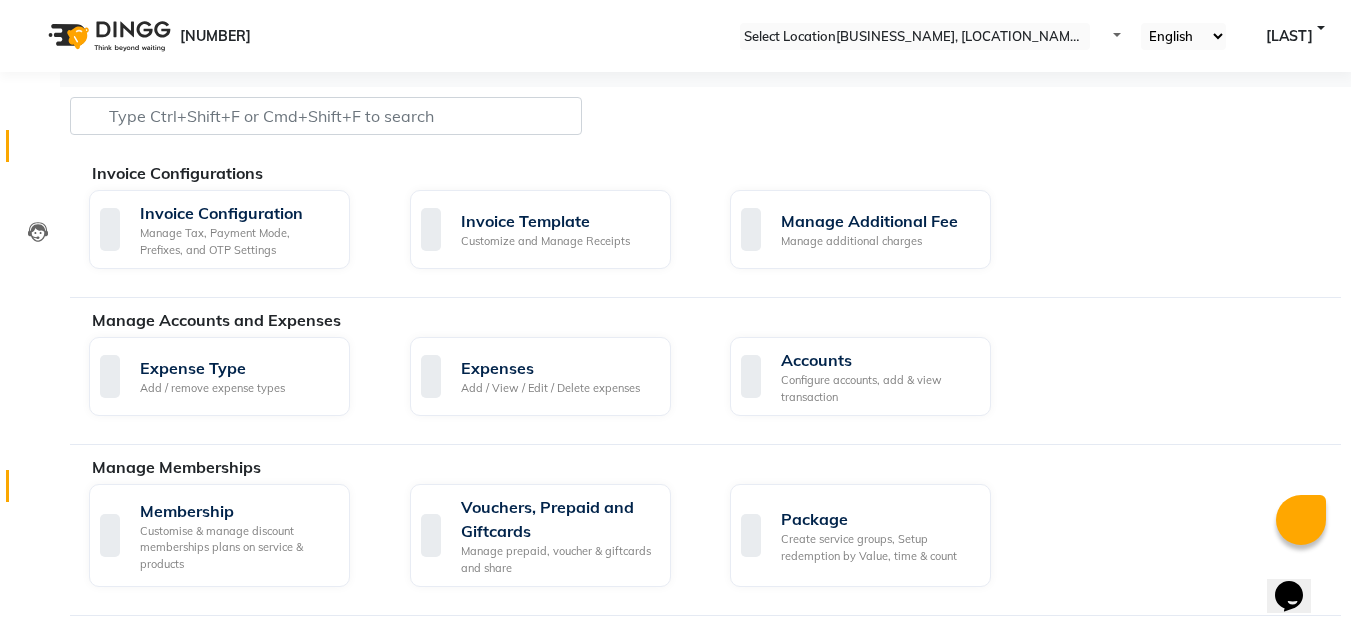 click on "[INVOICE]" at bounding box center [30, 146] 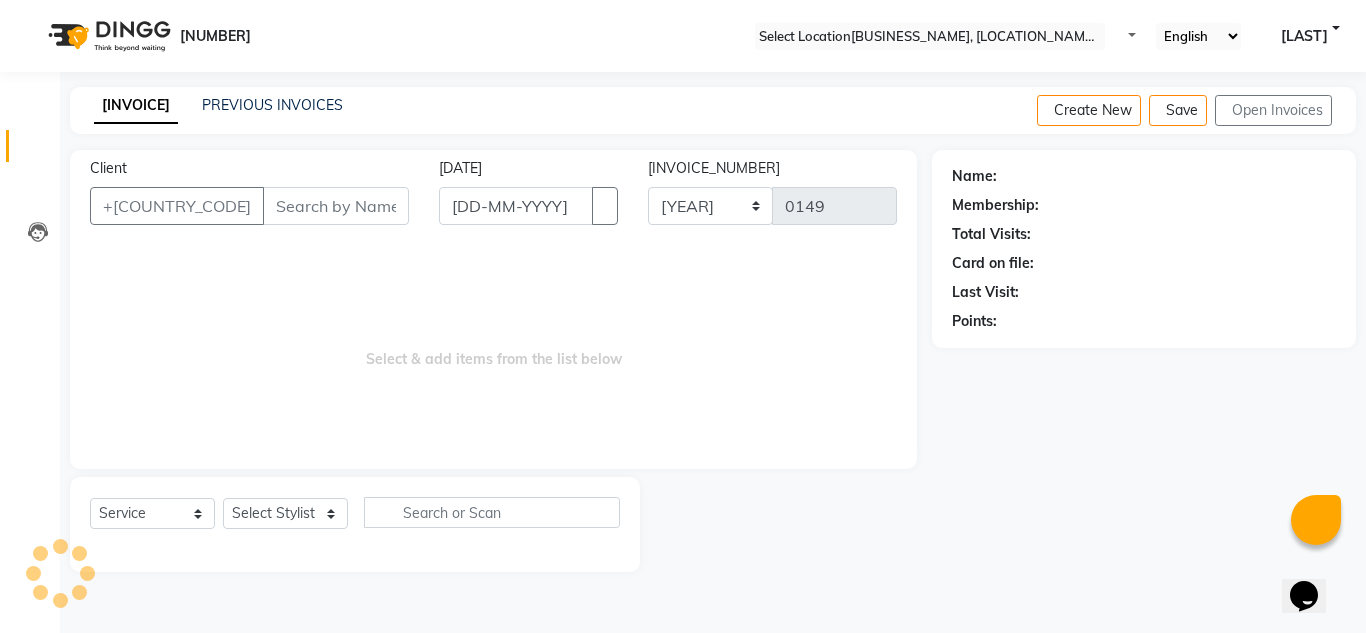 click on "INVOICE PREVIOUS INVOICES Create New   Save   Open Invoices" at bounding box center [713, 110] 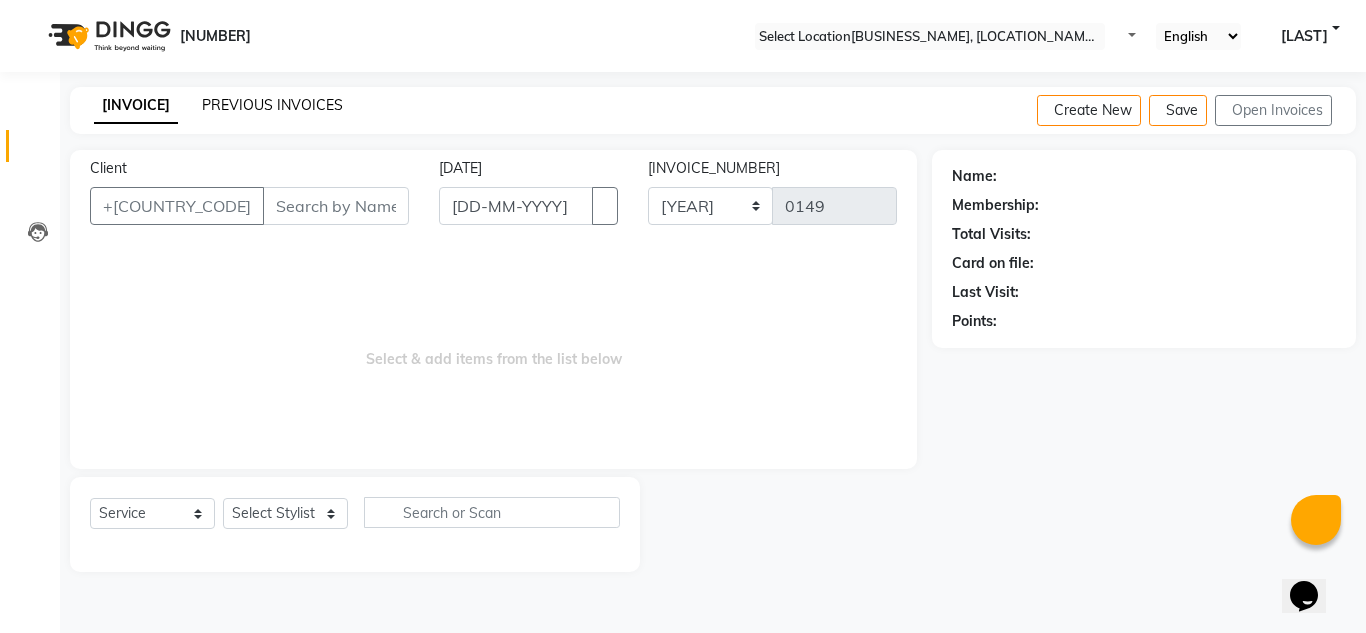 click on "PREVIOUS INVOICES" at bounding box center (272, 105) 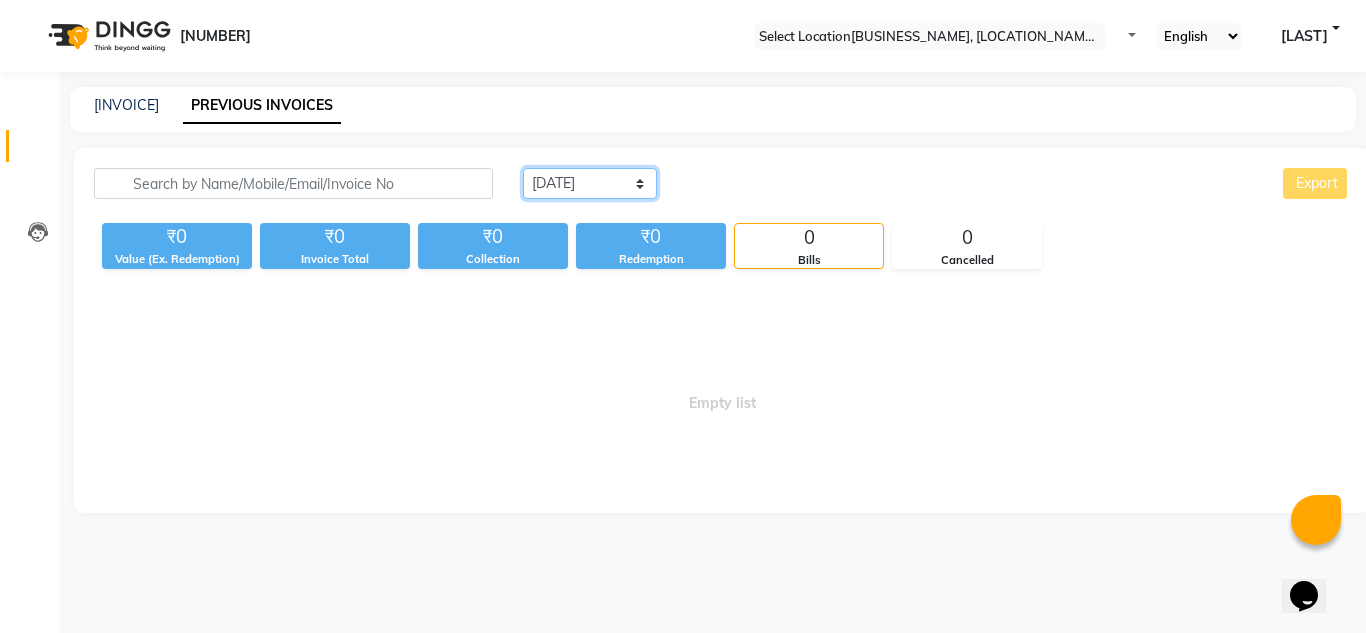 click on "Today Yesterday Custom Range" at bounding box center [590, 183] 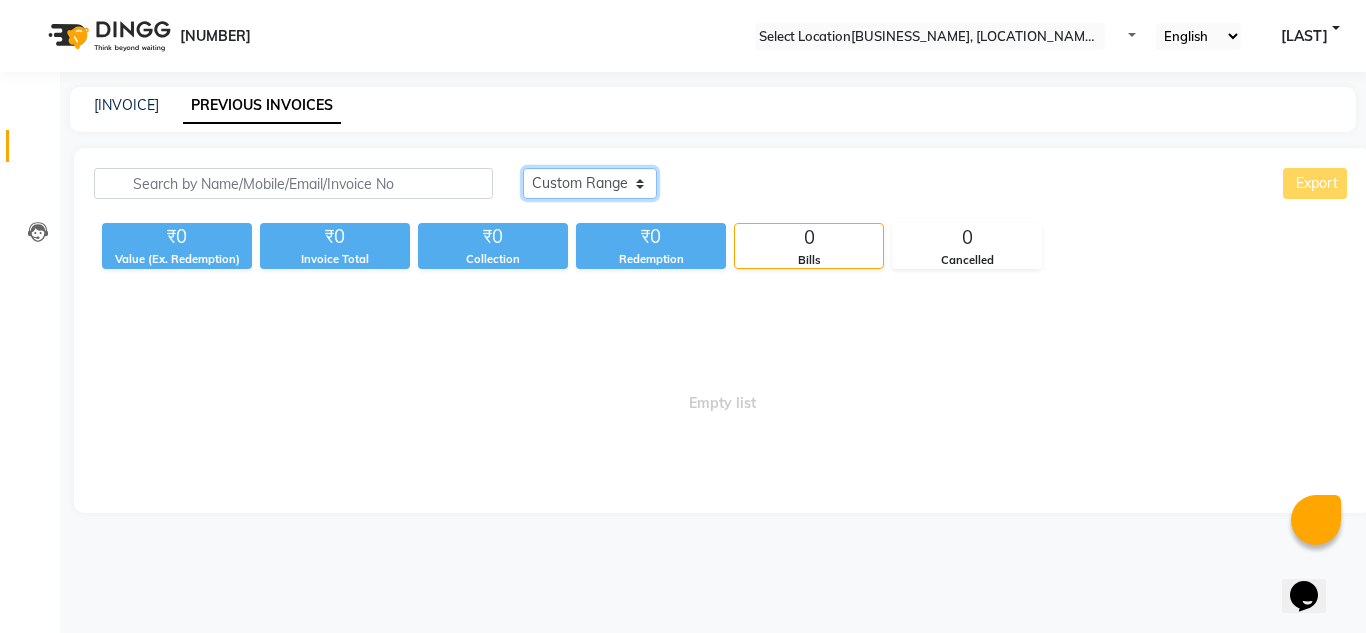 click on "Today Yesterday Custom Range" at bounding box center [590, 183] 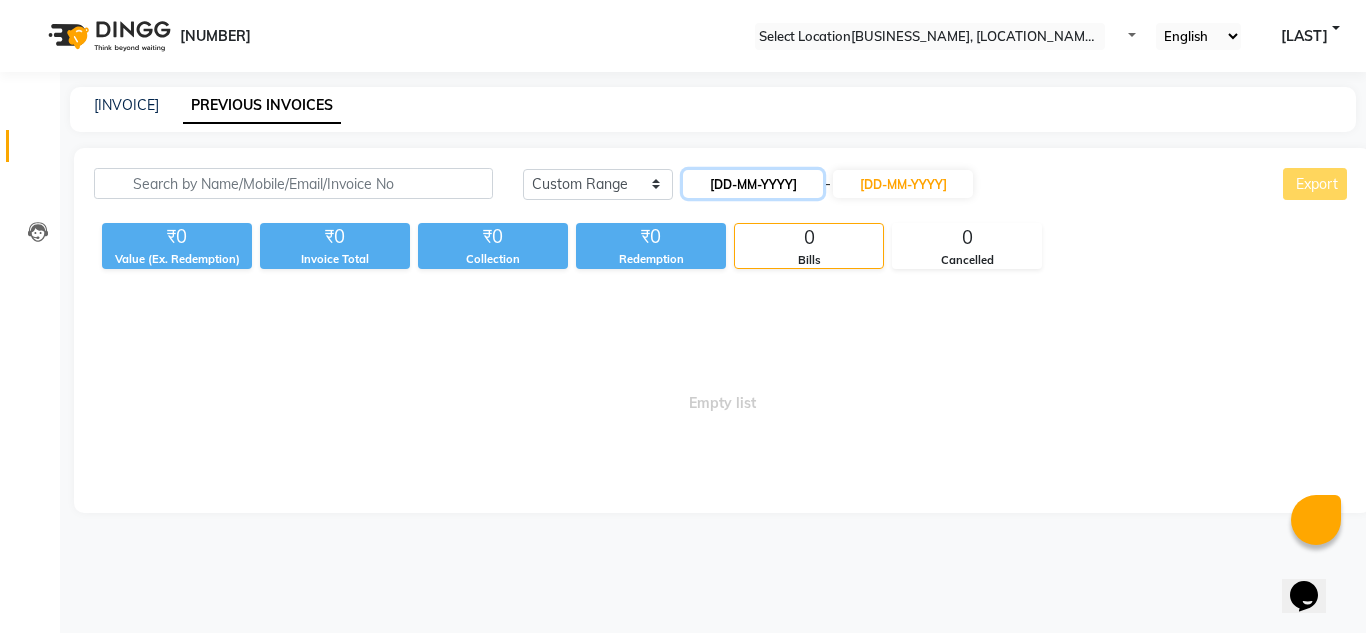 click on "[DD-MM-YYYY]" at bounding box center (753, 184) 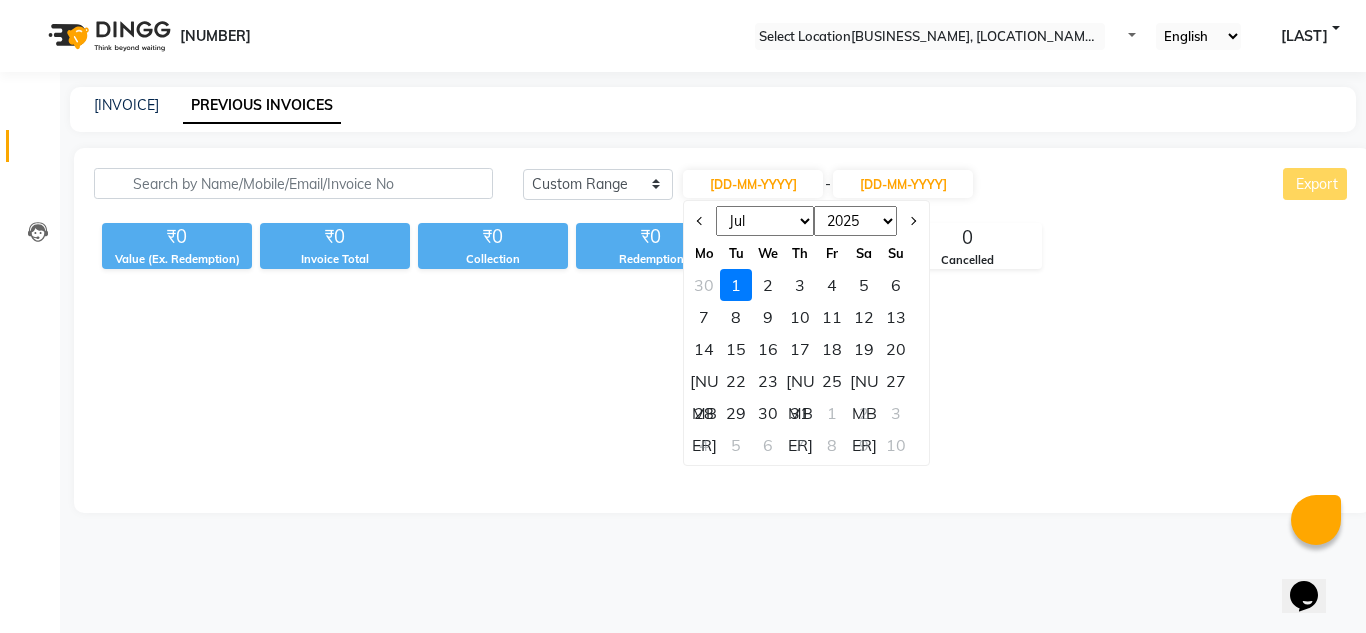 click on "20" at bounding box center [896, 349] 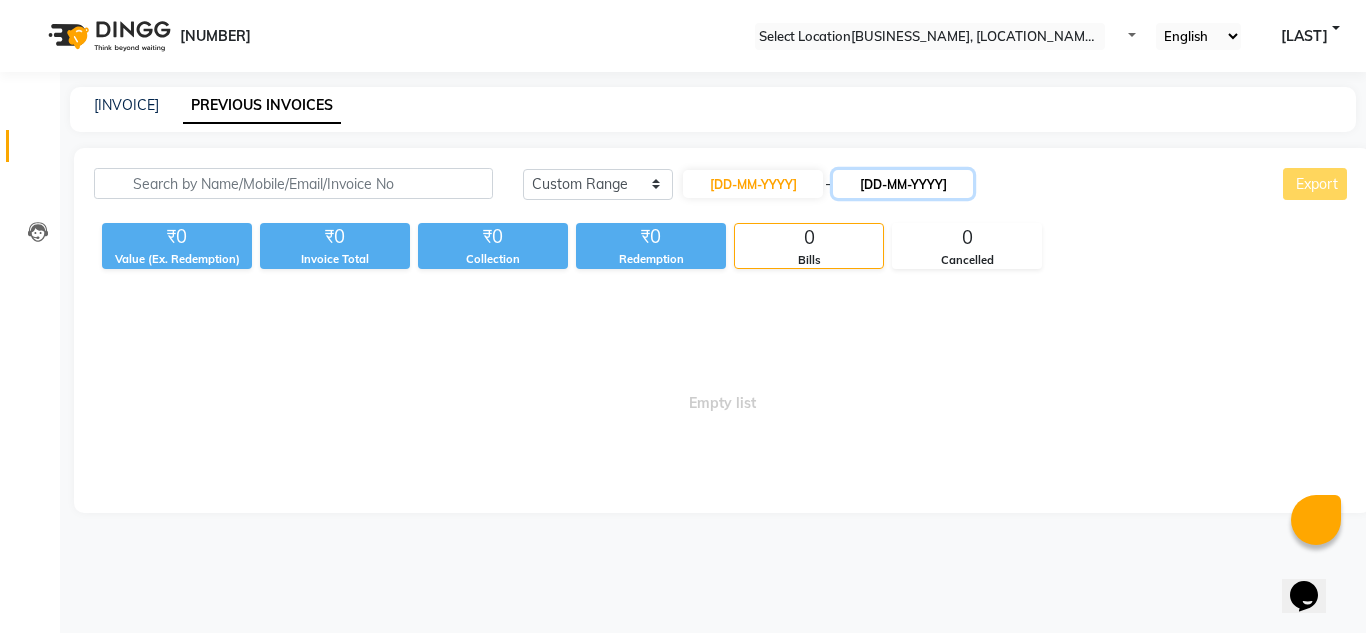 click on "[DD-MM-YYYY]" at bounding box center (903, 184) 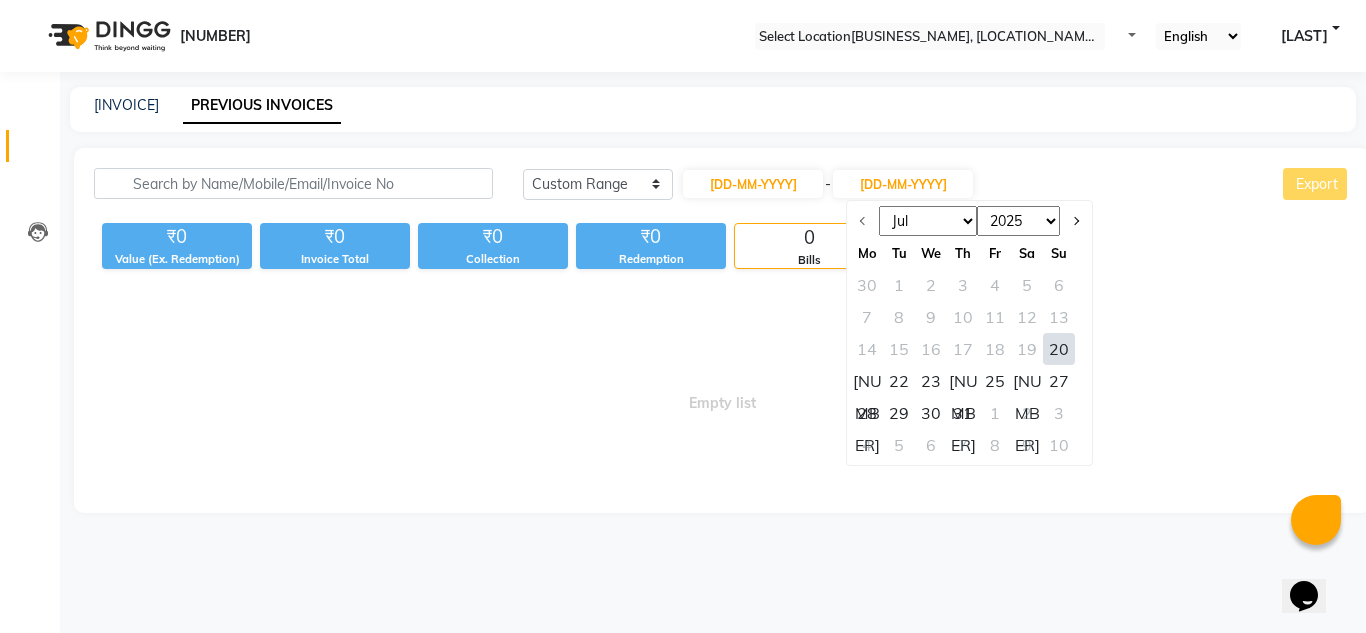 click on "20" at bounding box center [1059, 349] 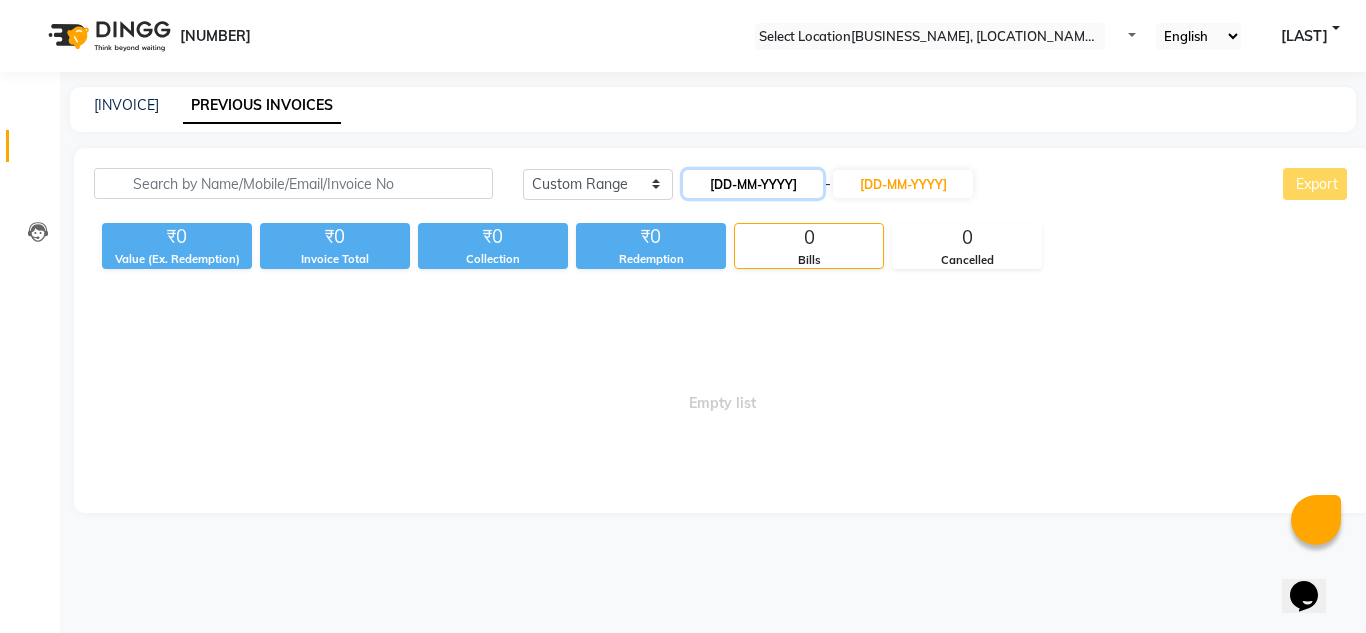 click on "[DD-MM-YYYY]" at bounding box center [753, 184] 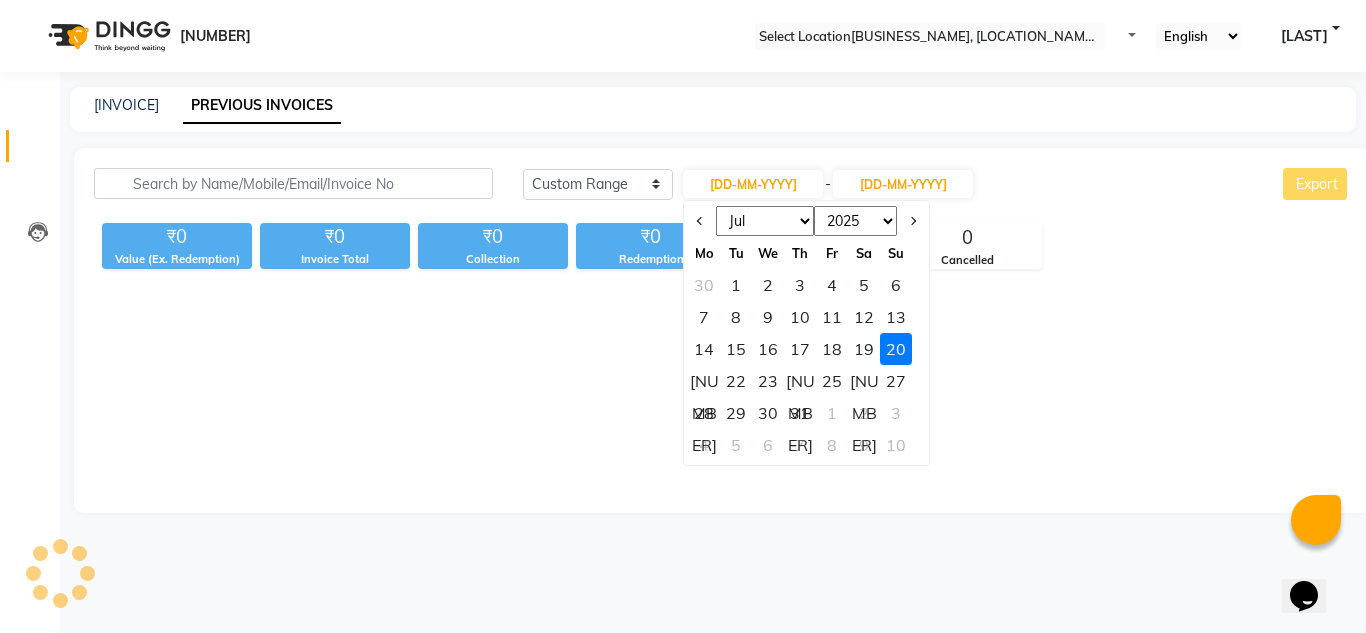 click on "Jan Feb Mar Apr May Jun Jul Aug Sep Oct Nov Dec" at bounding box center (765, 221) 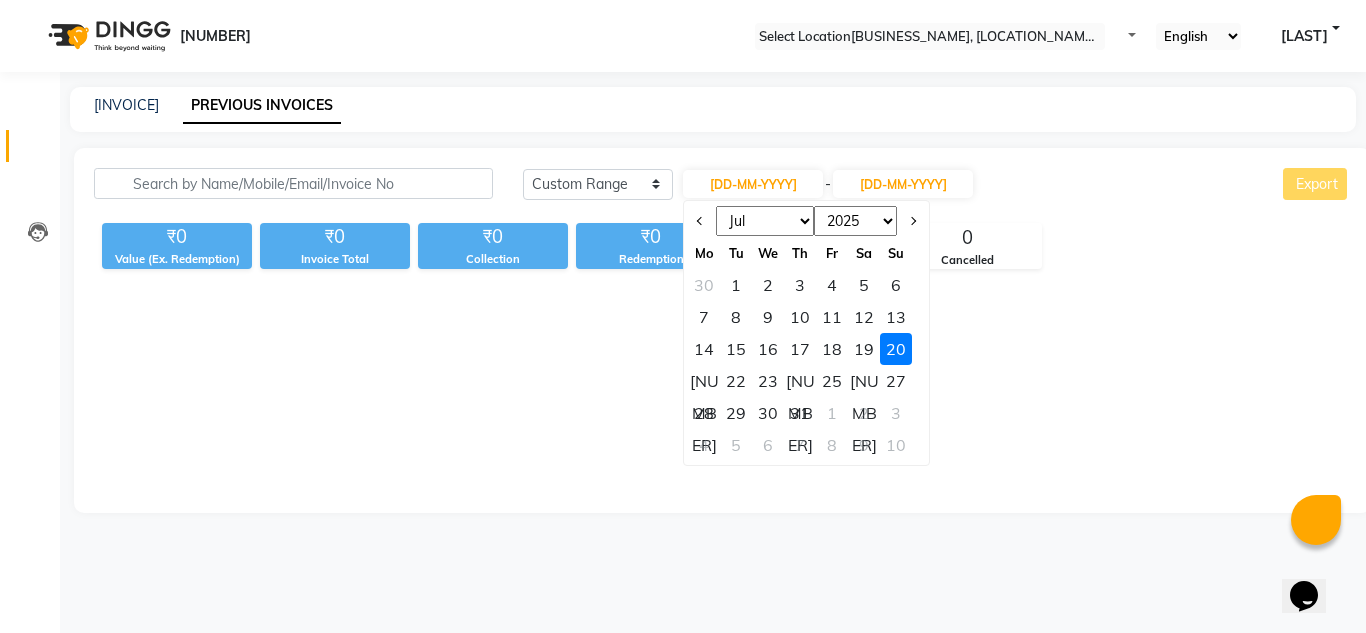 select on "6" 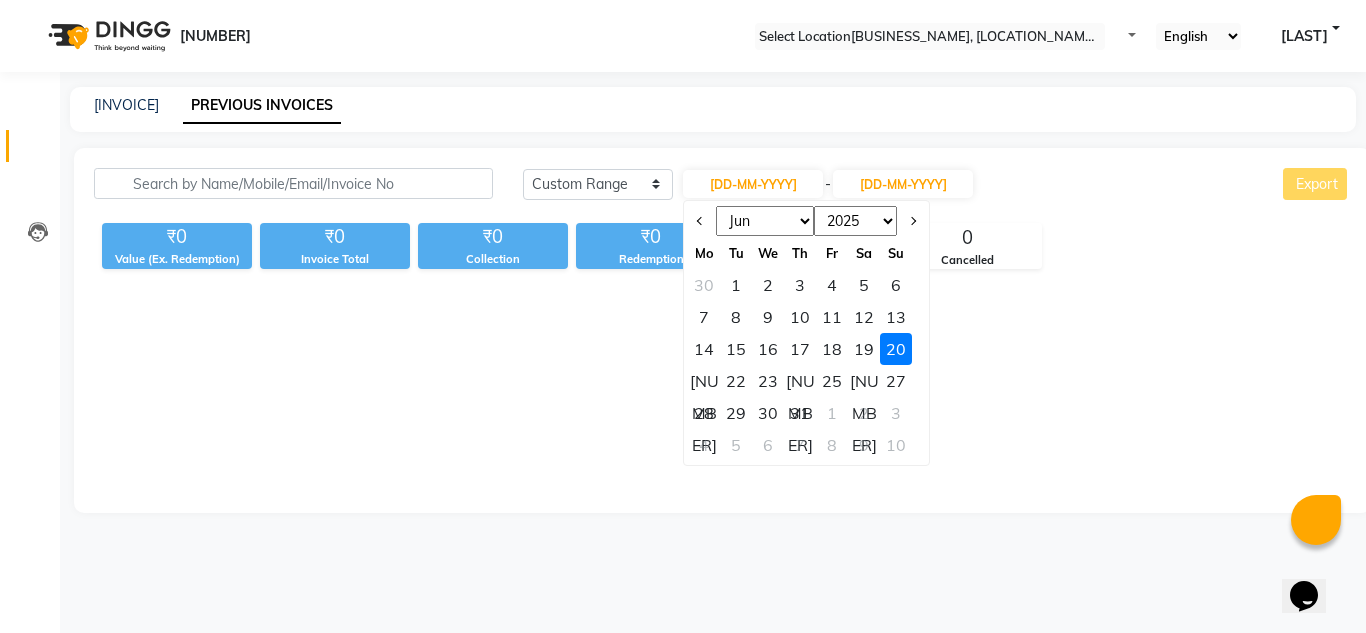 click on "Jan Feb Mar Apr May Jun Jul Aug Sep Oct Nov Dec" at bounding box center [765, 221] 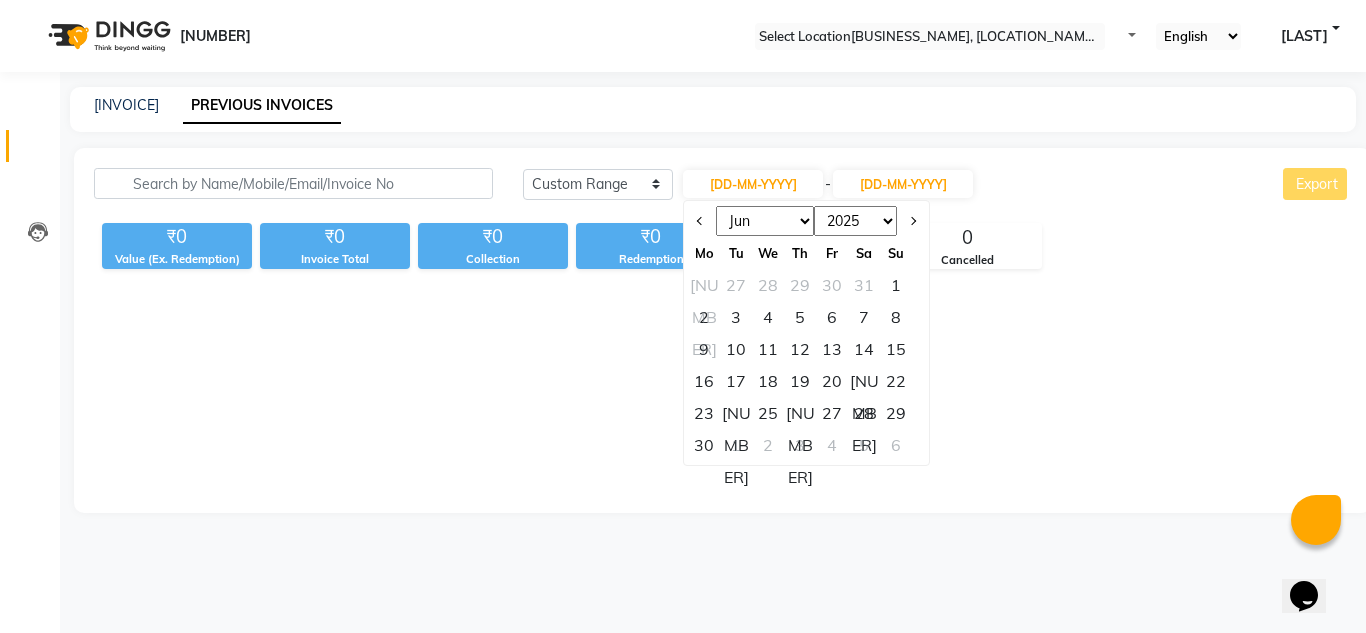 click on "20" at bounding box center [832, 381] 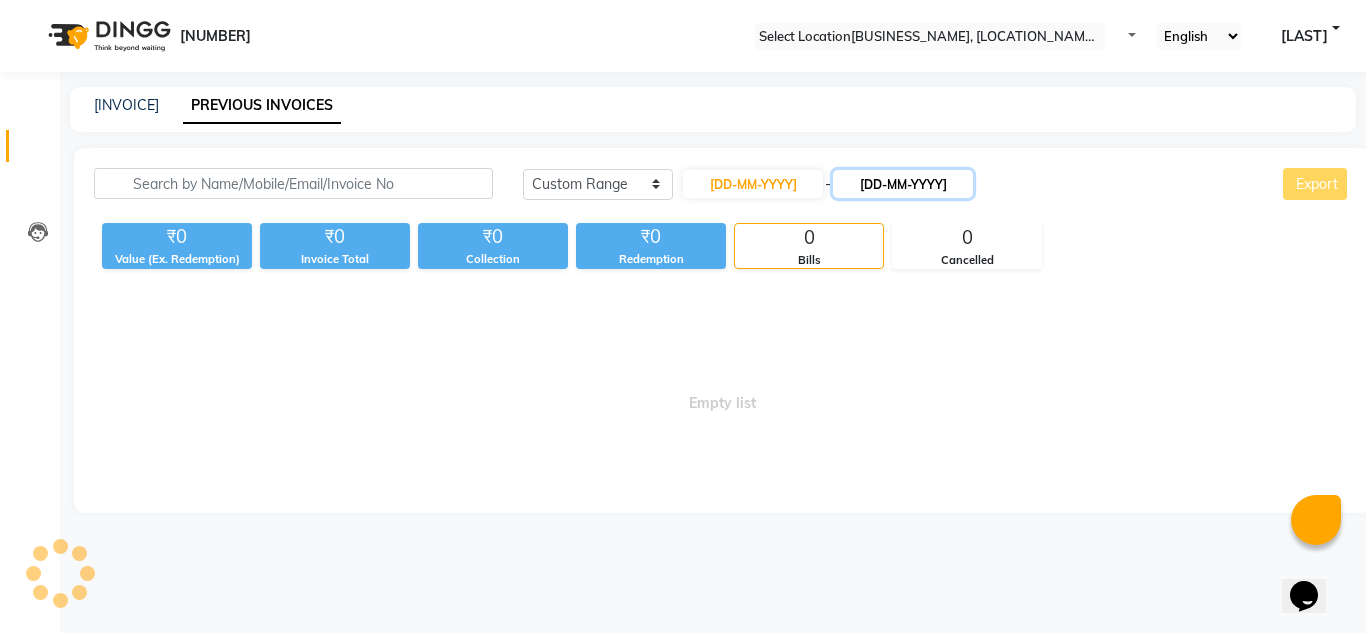 click on "[DD-MM-YYYY]" at bounding box center [903, 184] 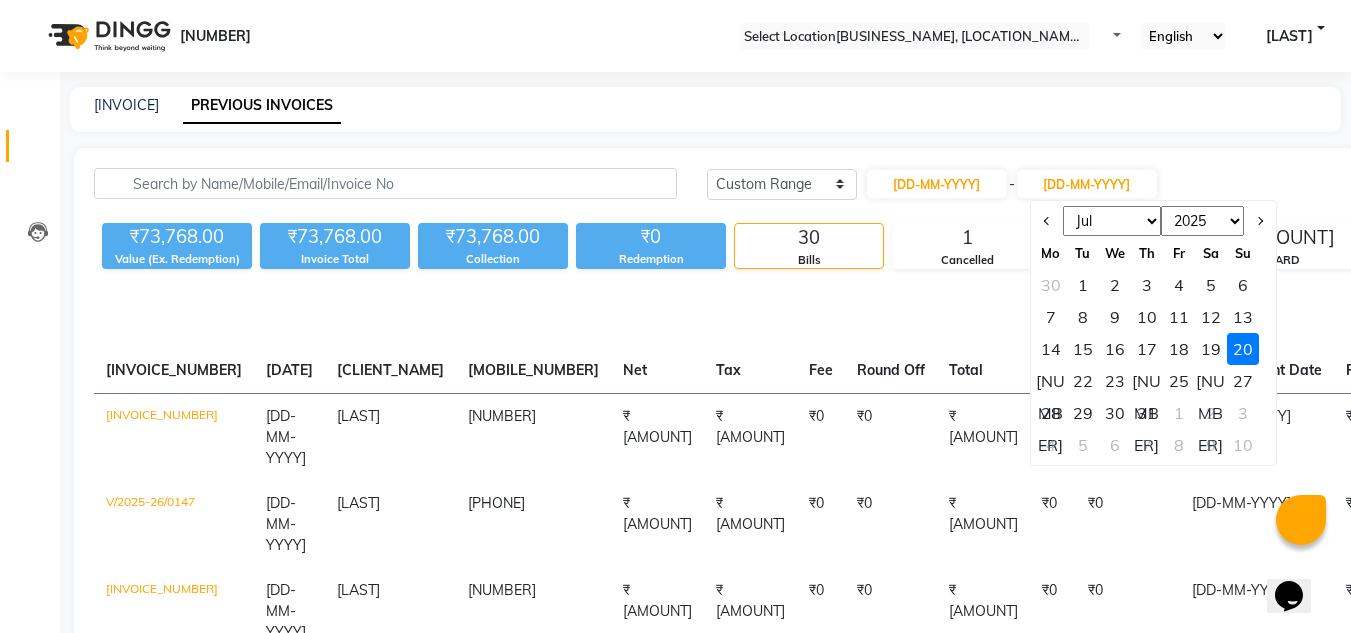 click on "Jun Jul Aug Sep Oct Nov Dec" at bounding box center [1112, 221] 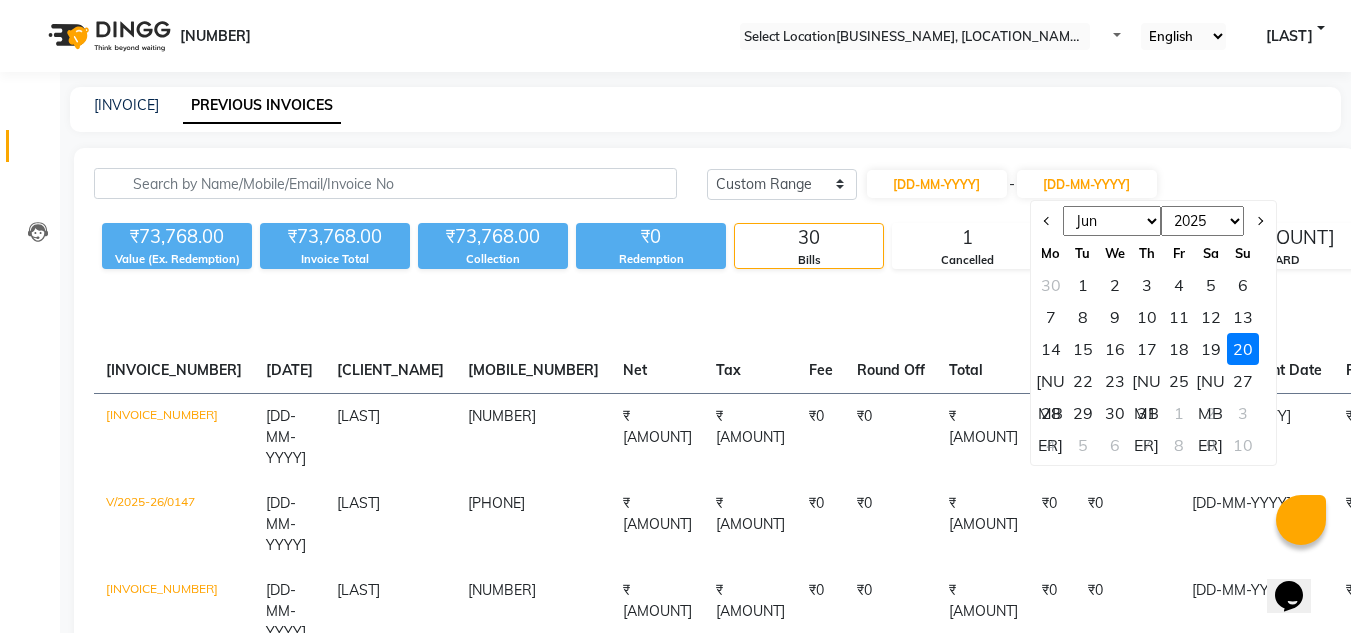 click on "Jun Jul Aug Sep Oct Nov Dec" at bounding box center [1112, 221] 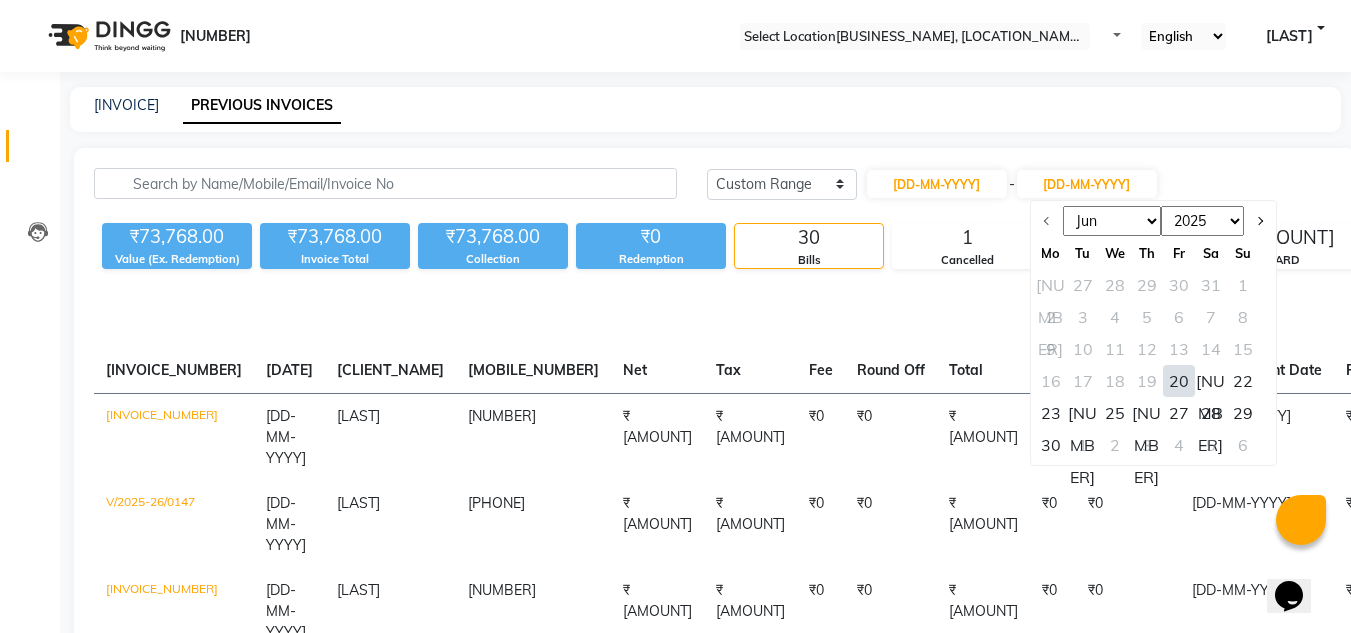 drag, startPoint x: 990, startPoint y: 388, endPoint x: 1098, endPoint y: 276, distance: 155.5892 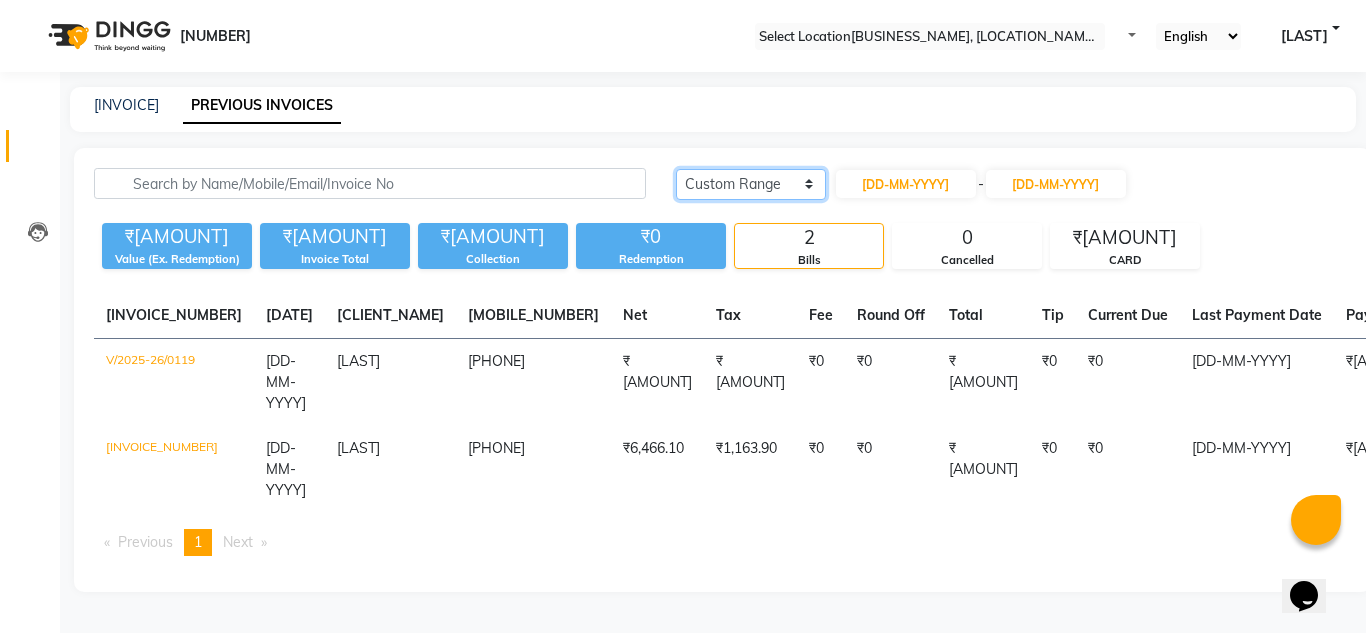 click on "Today Yesterday Custom Range" at bounding box center [751, 184] 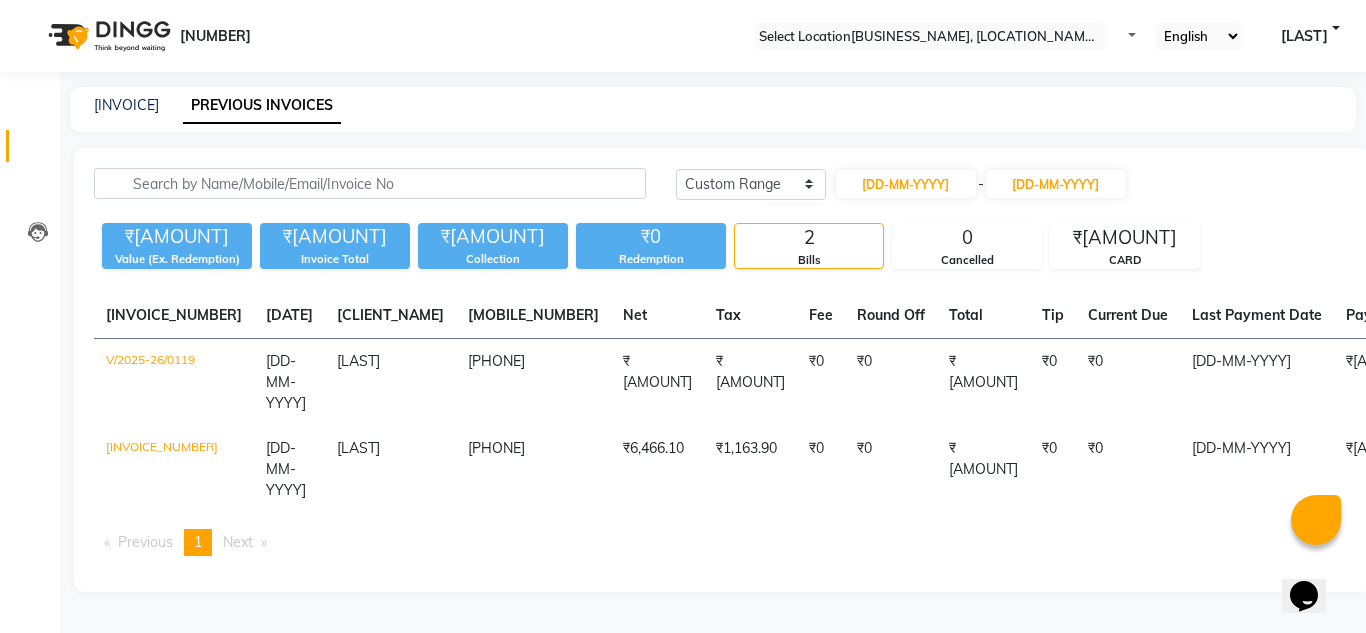 click on "INVOICE PREVIOUS INVOICES" at bounding box center [701, 105] 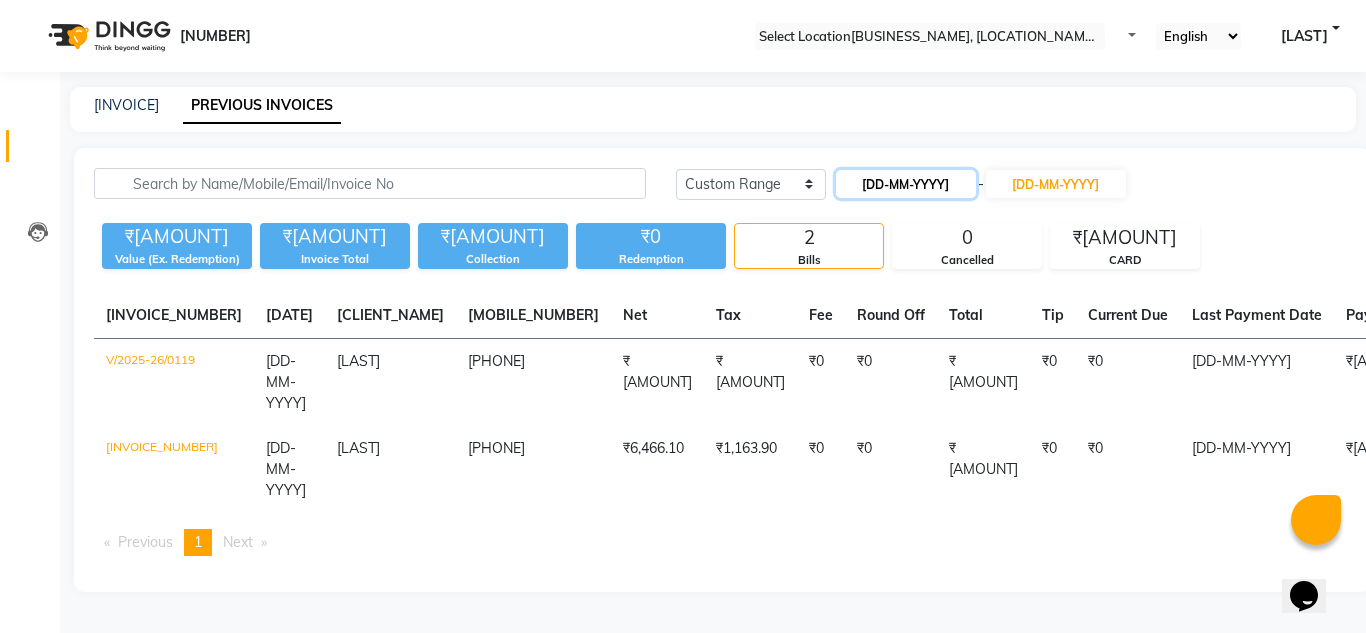 click on "[DD-MM-YYYY]" at bounding box center (906, 184) 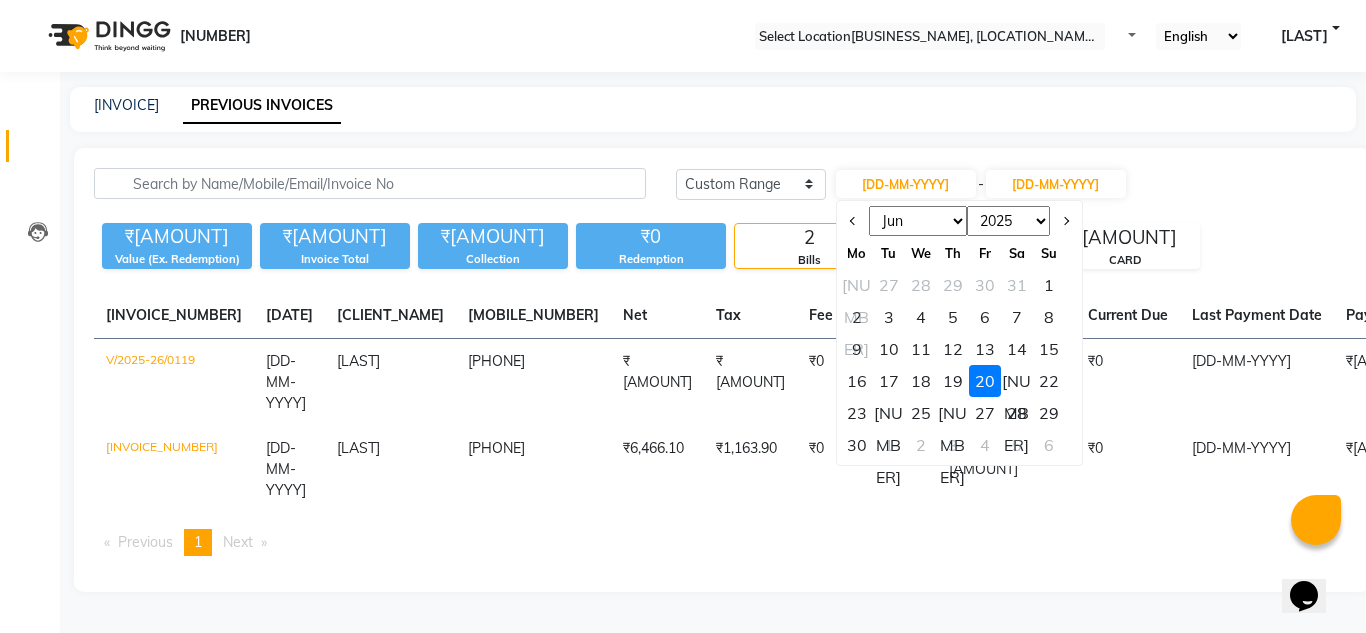 click on "INVOICE PREVIOUS INVOICES" at bounding box center (713, 109) 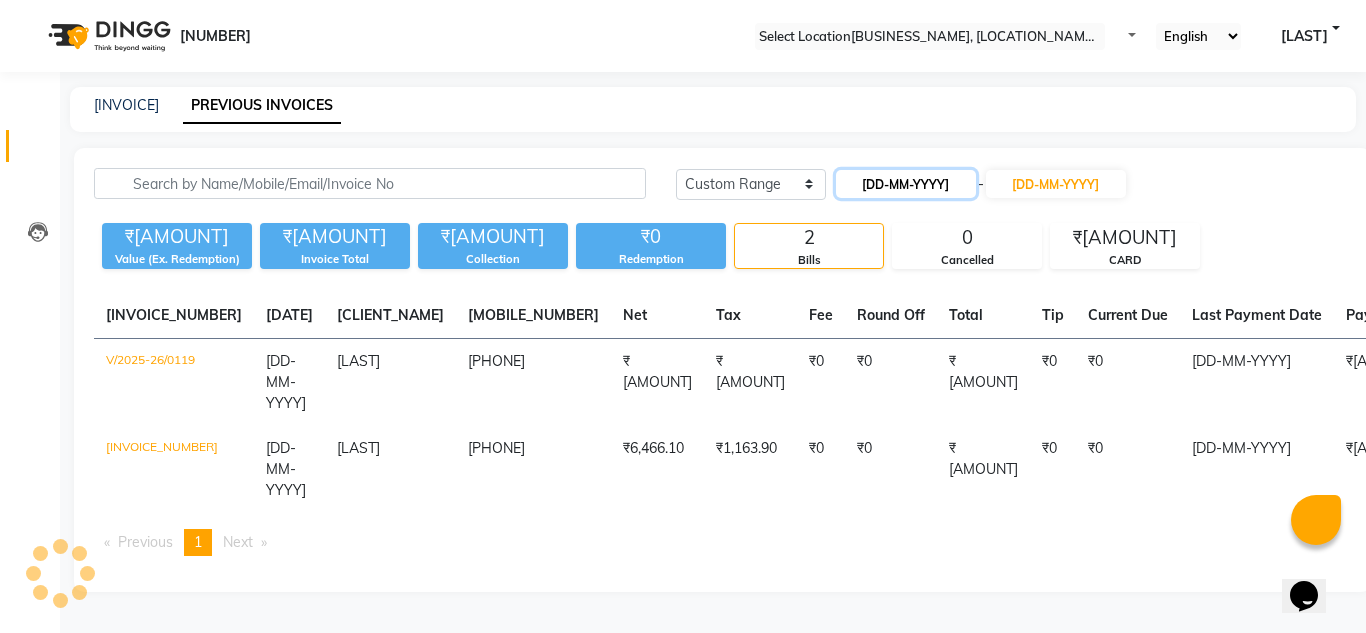 click on "[DD-MM-YYYY]" at bounding box center (906, 184) 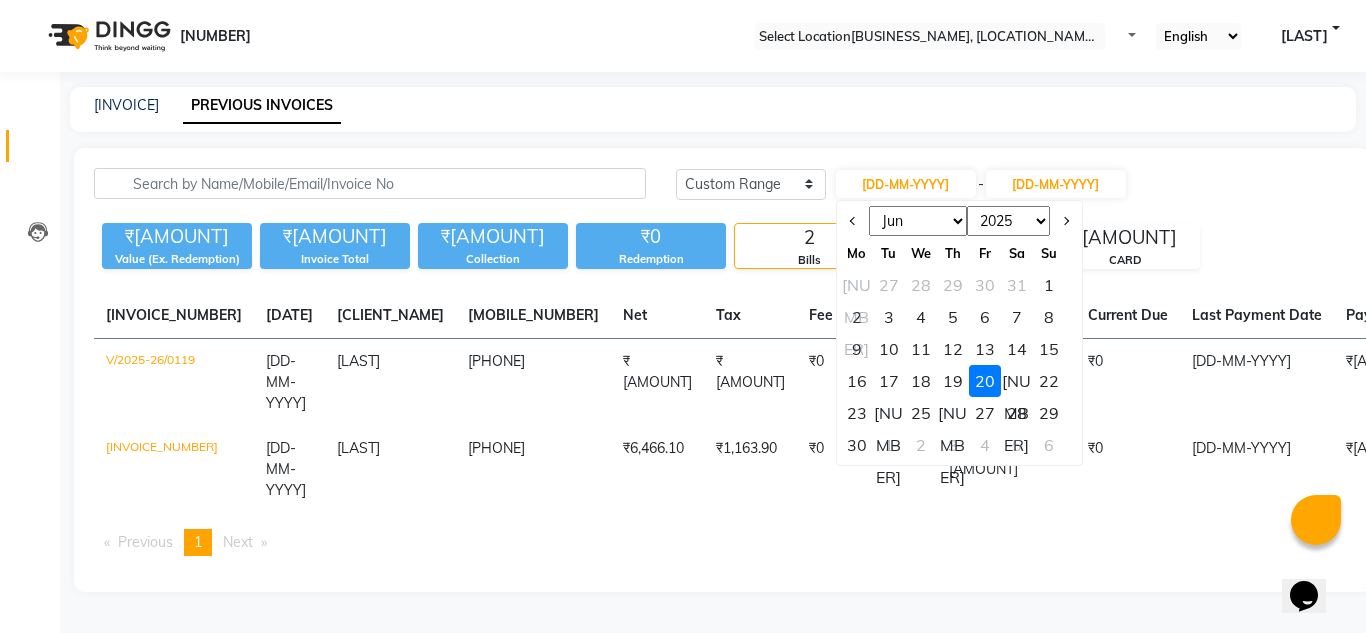 click on "INVOICE PREVIOUS INVOICES" at bounding box center [701, 105] 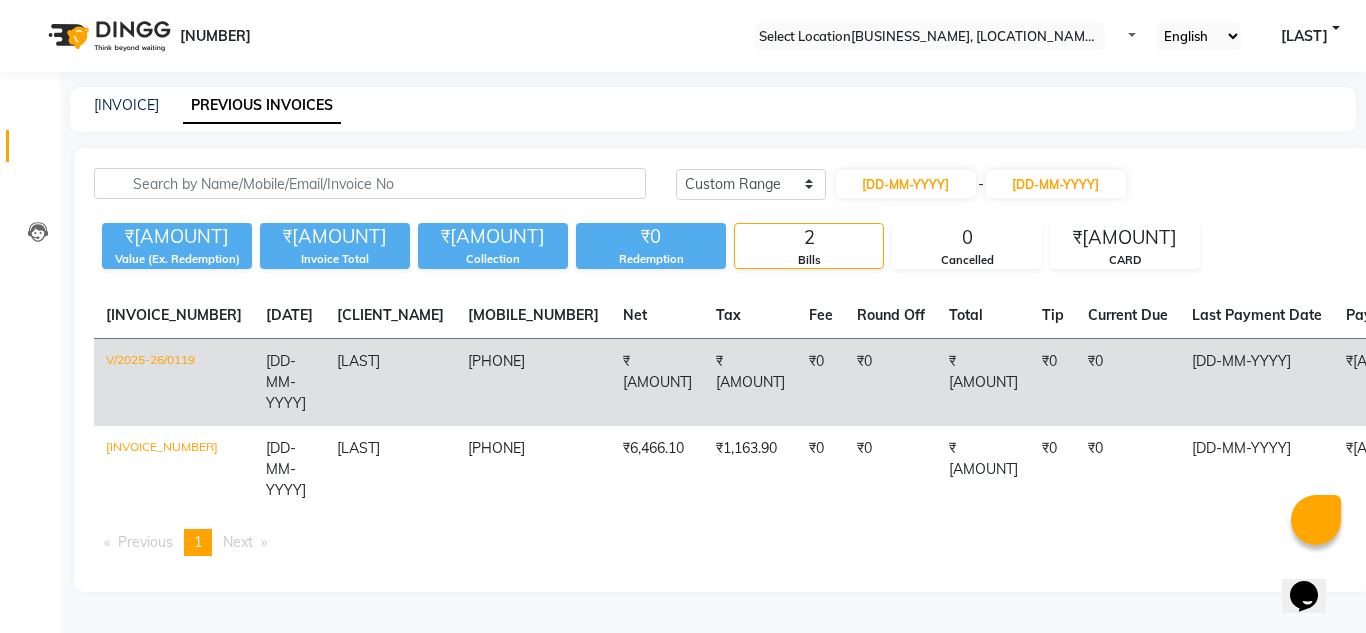 click on "[PHONE]" at bounding box center (533, 383) 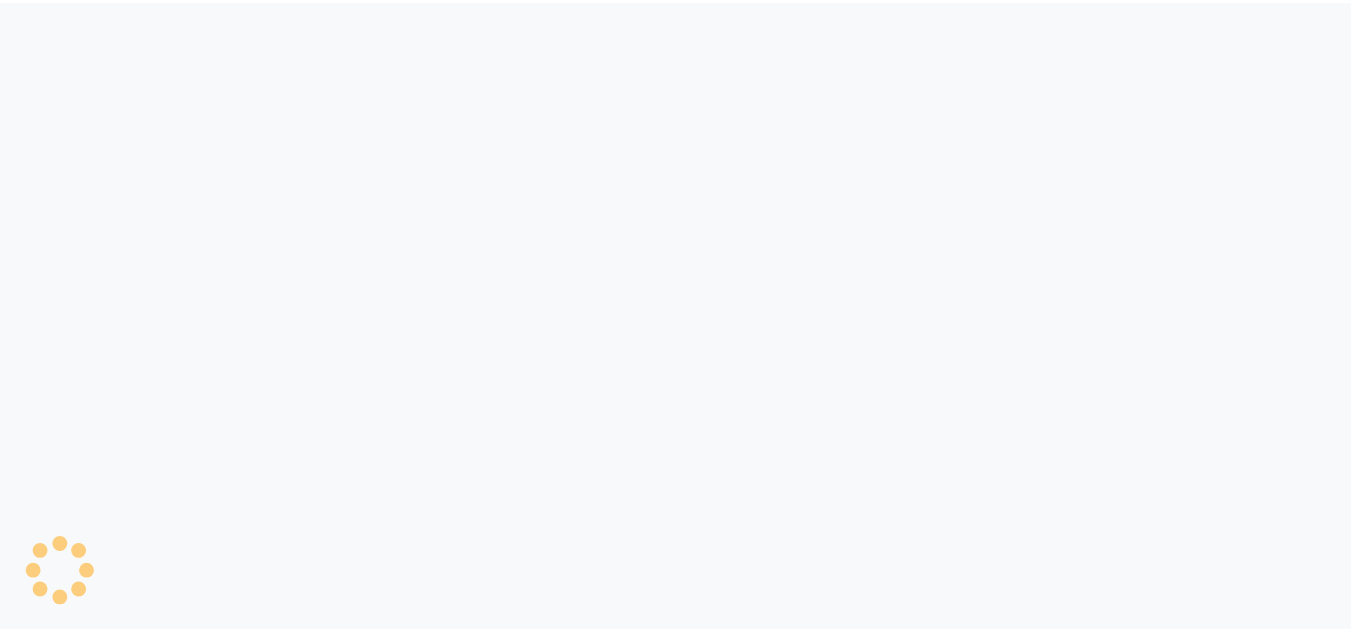 scroll, scrollTop: 0, scrollLeft: 0, axis: both 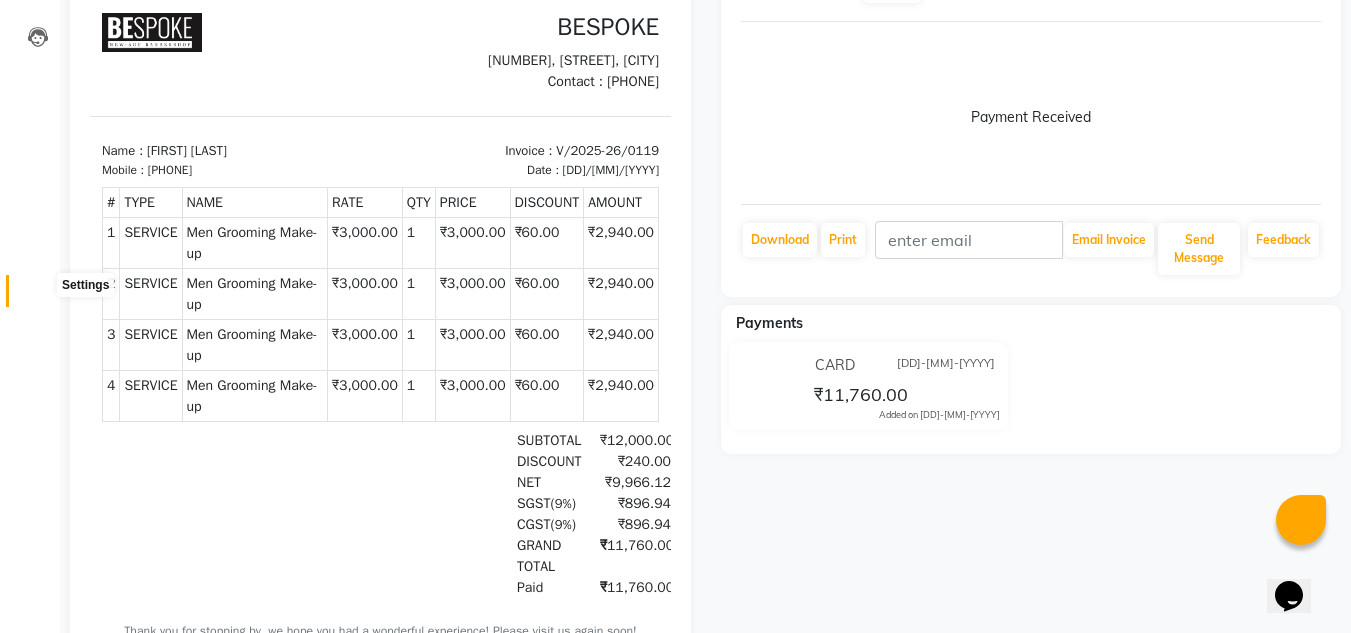 click at bounding box center [38, 296] 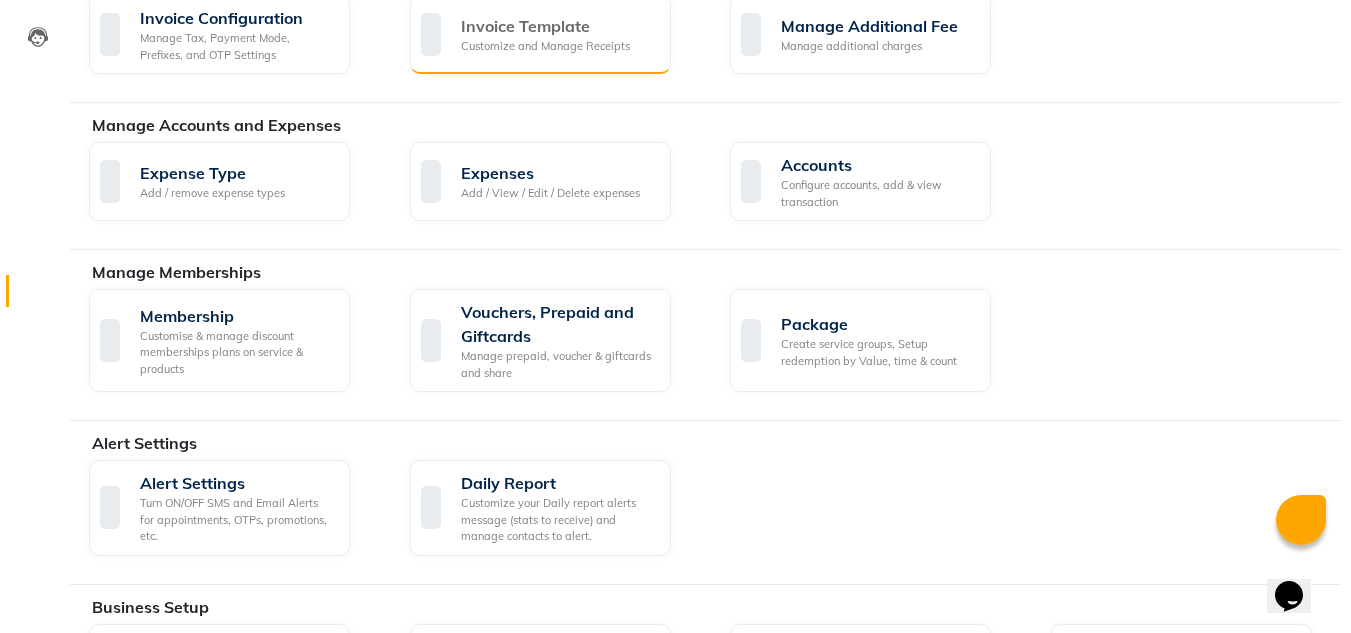 click on "Customize and Manage Receipts" at bounding box center [545, 46] 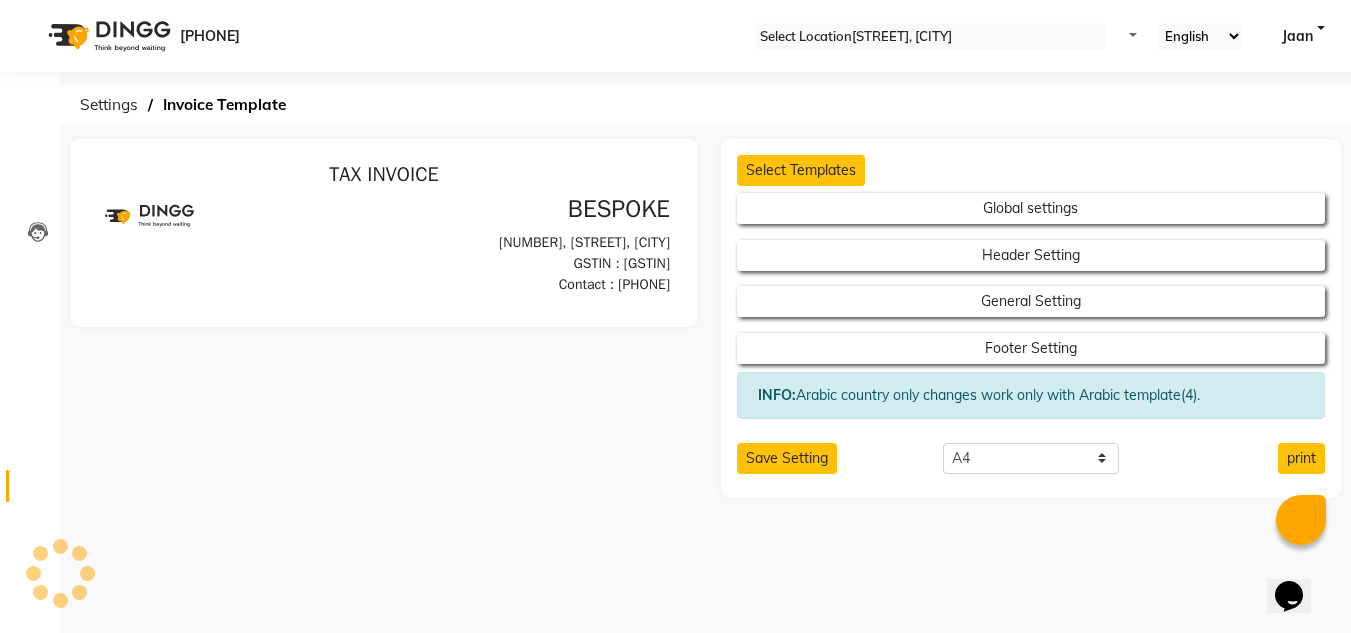 scroll, scrollTop: 0, scrollLeft: 0, axis: both 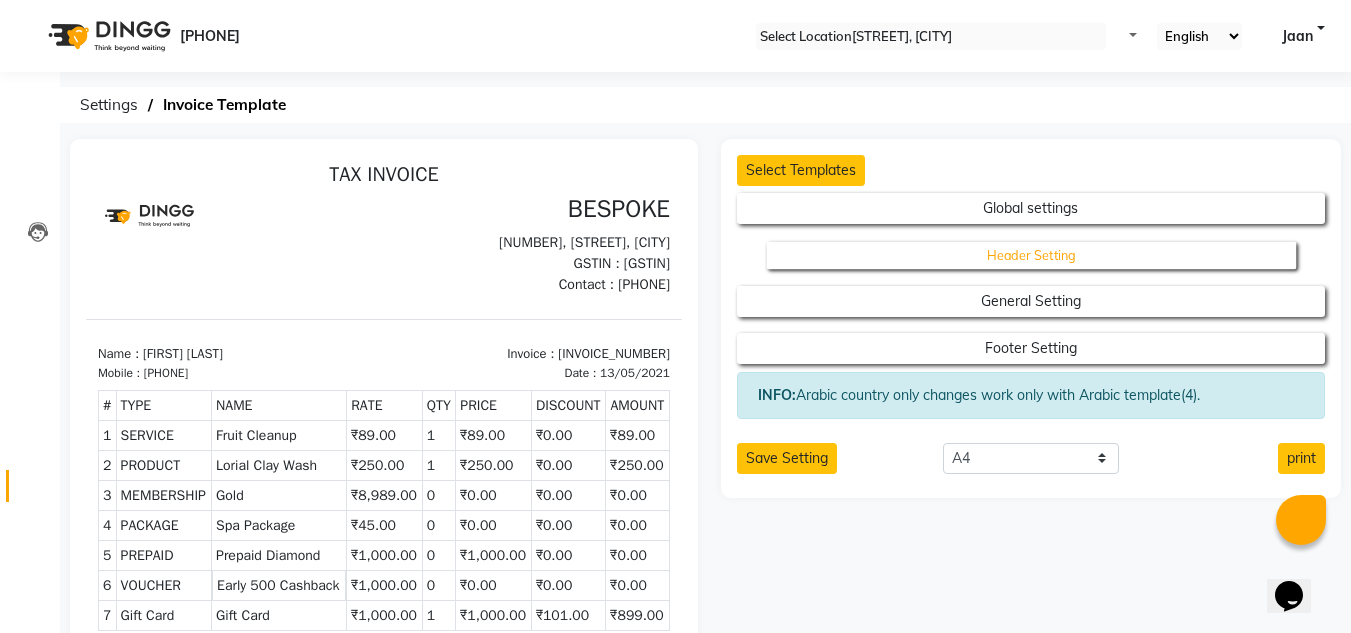 click on "Header Setting" at bounding box center [1031, 208] 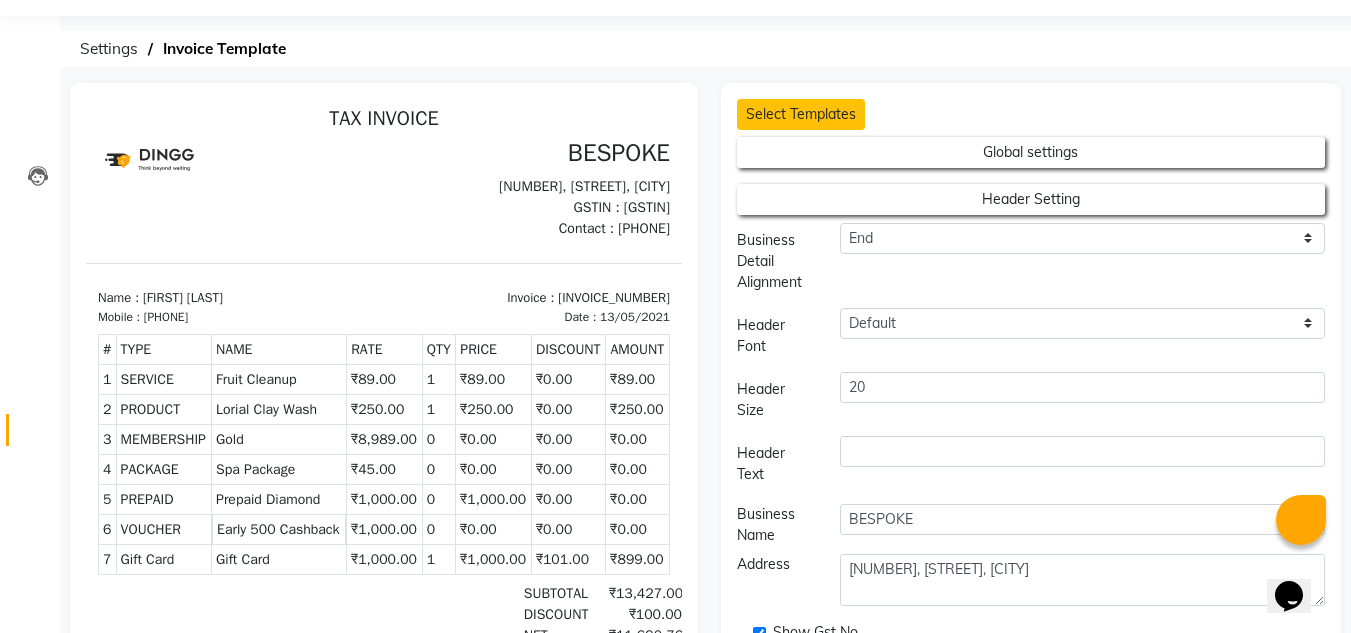 scroll, scrollTop: 39, scrollLeft: 0, axis: vertical 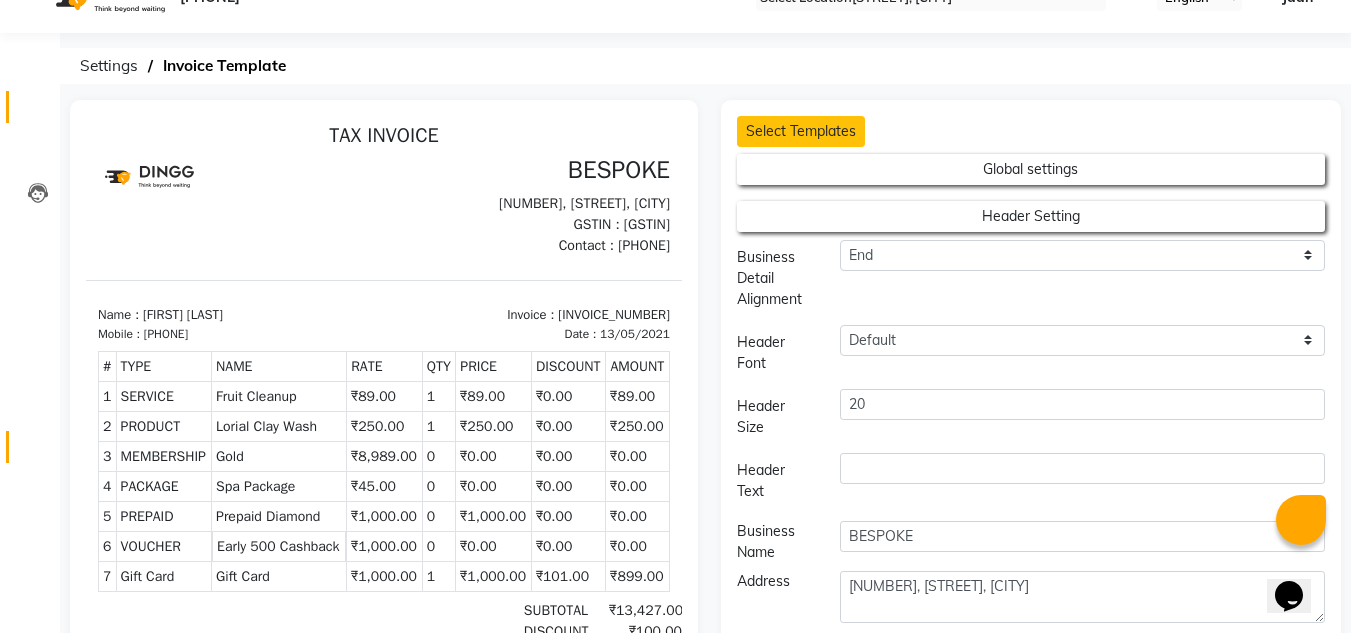 click on "[INVOICE]" at bounding box center [30, 107] 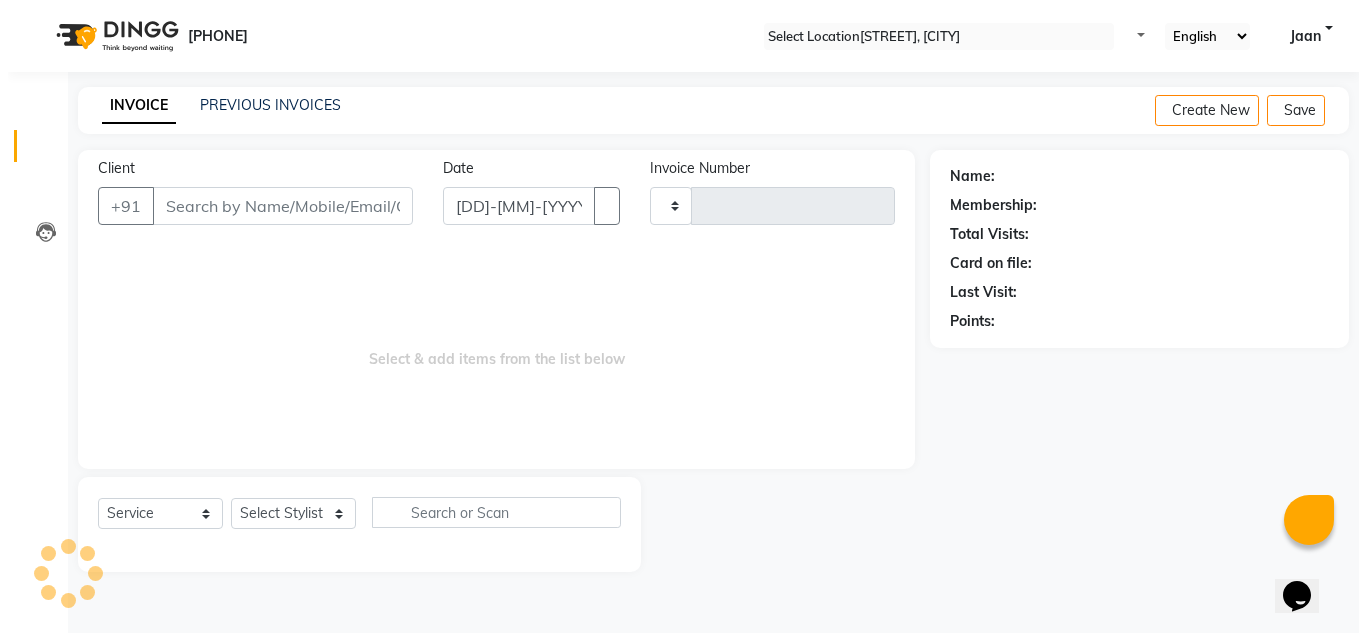 scroll, scrollTop: 0, scrollLeft: 0, axis: both 